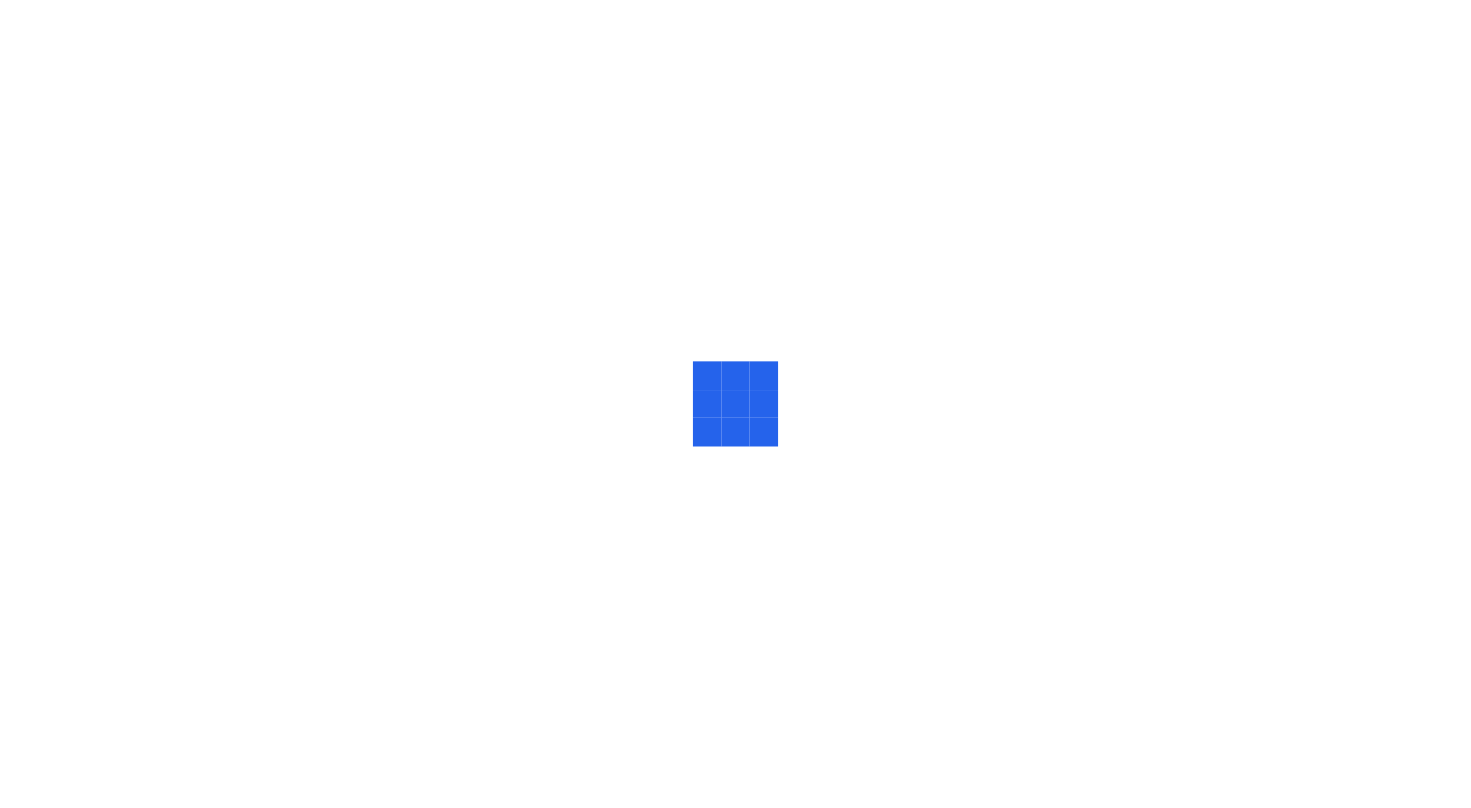 scroll, scrollTop: 0, scrollLeft: 0, axis: both 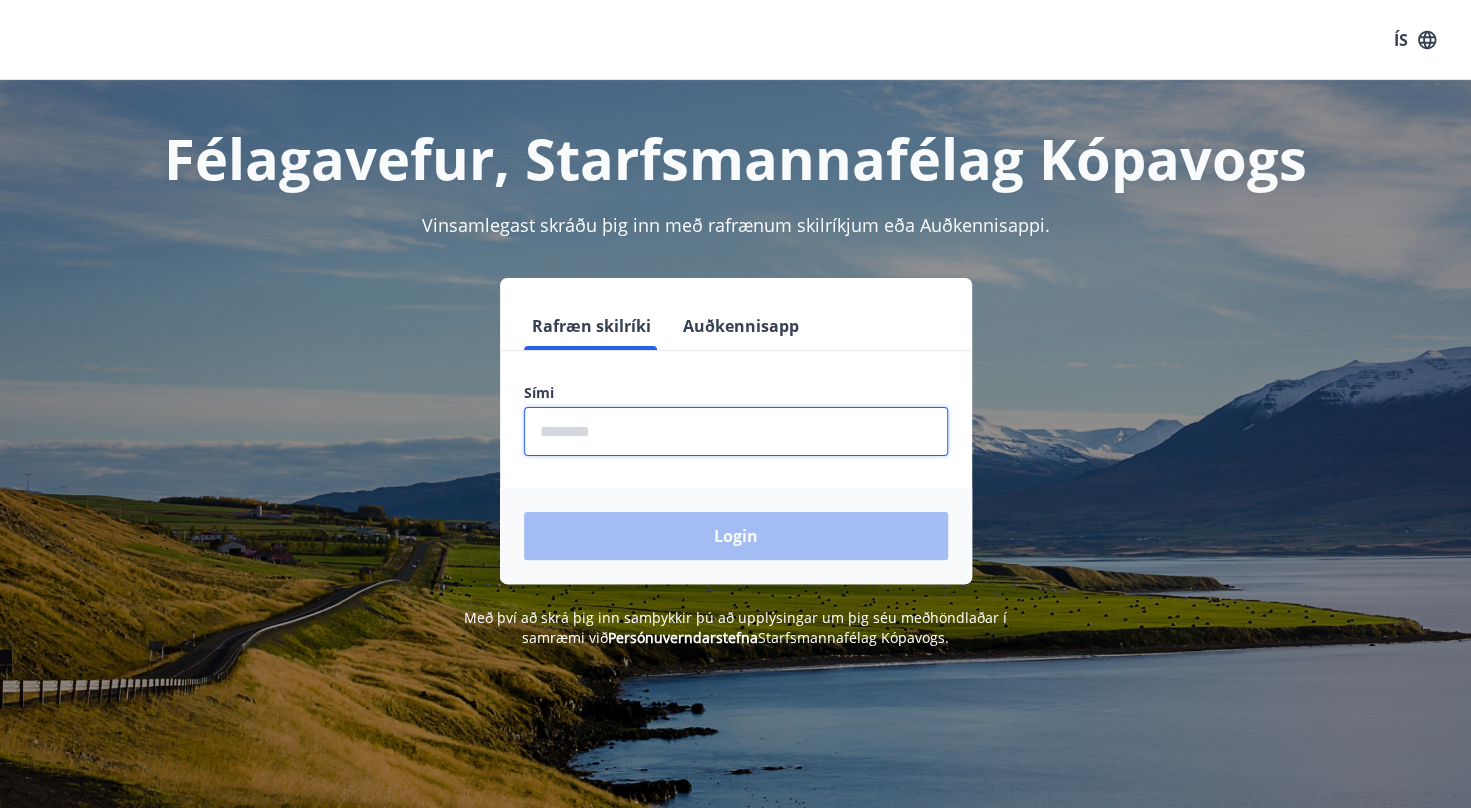 click at bounding box center [736, 431] 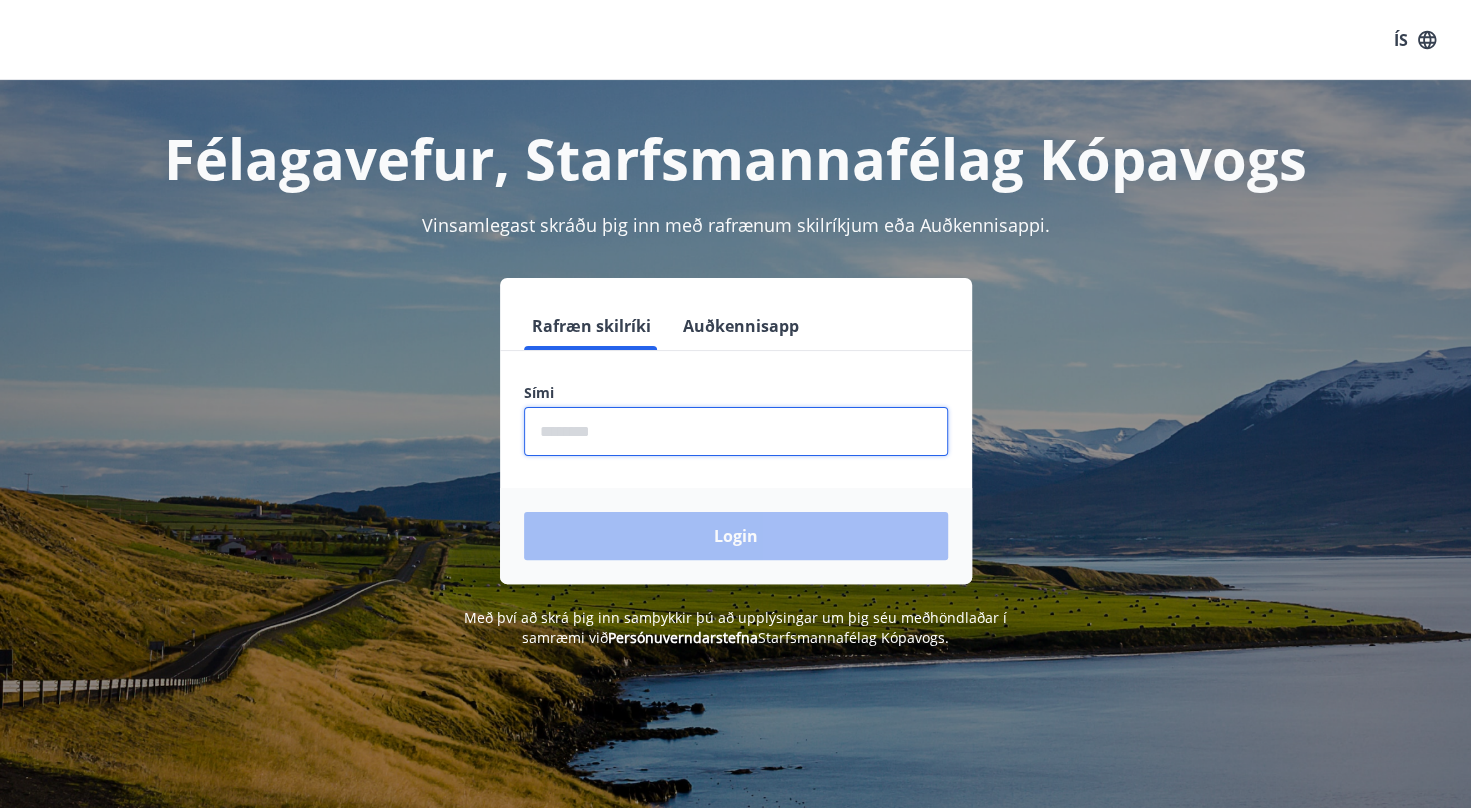 type on "********" 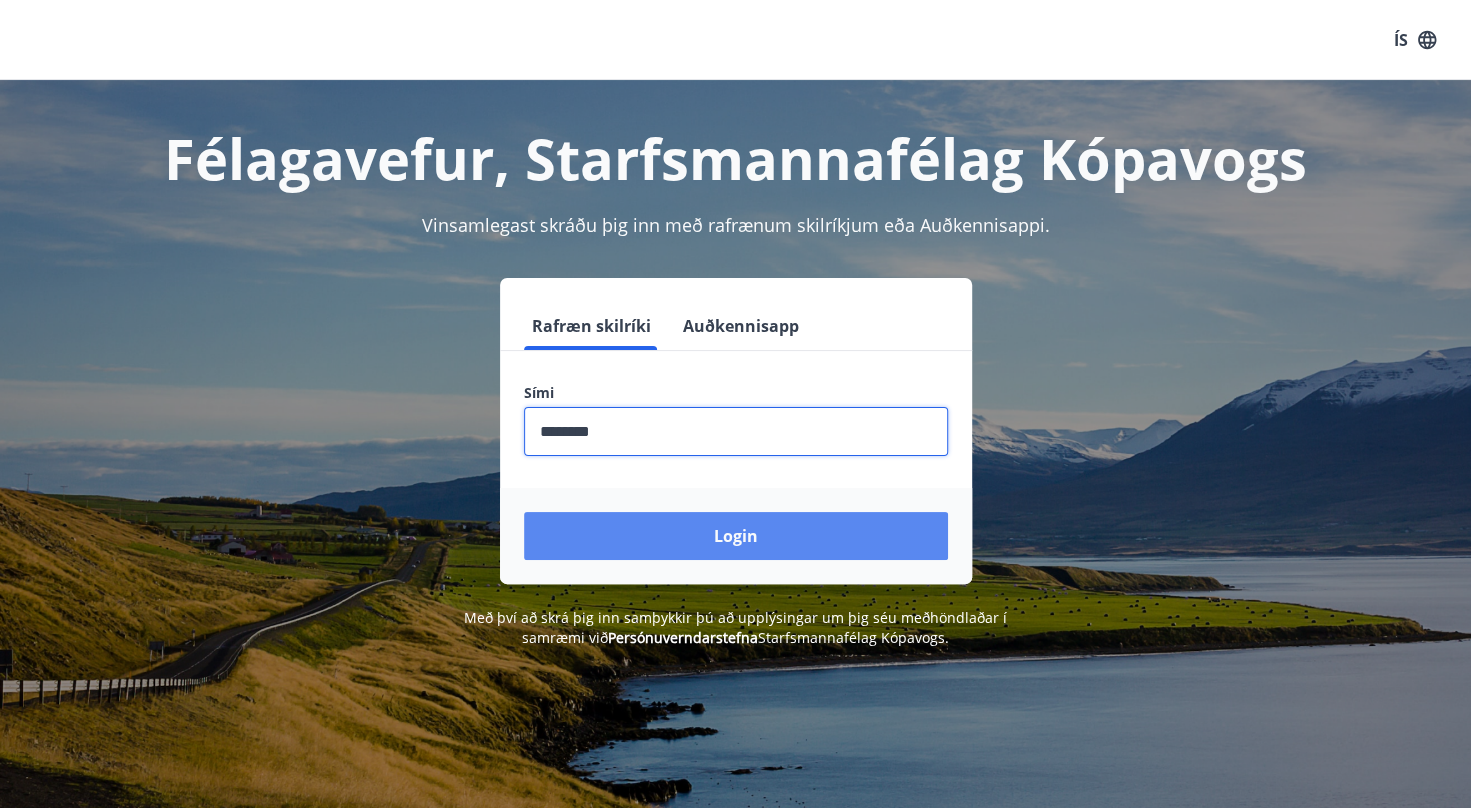 click on "Login" at bounding box center [736, 536] 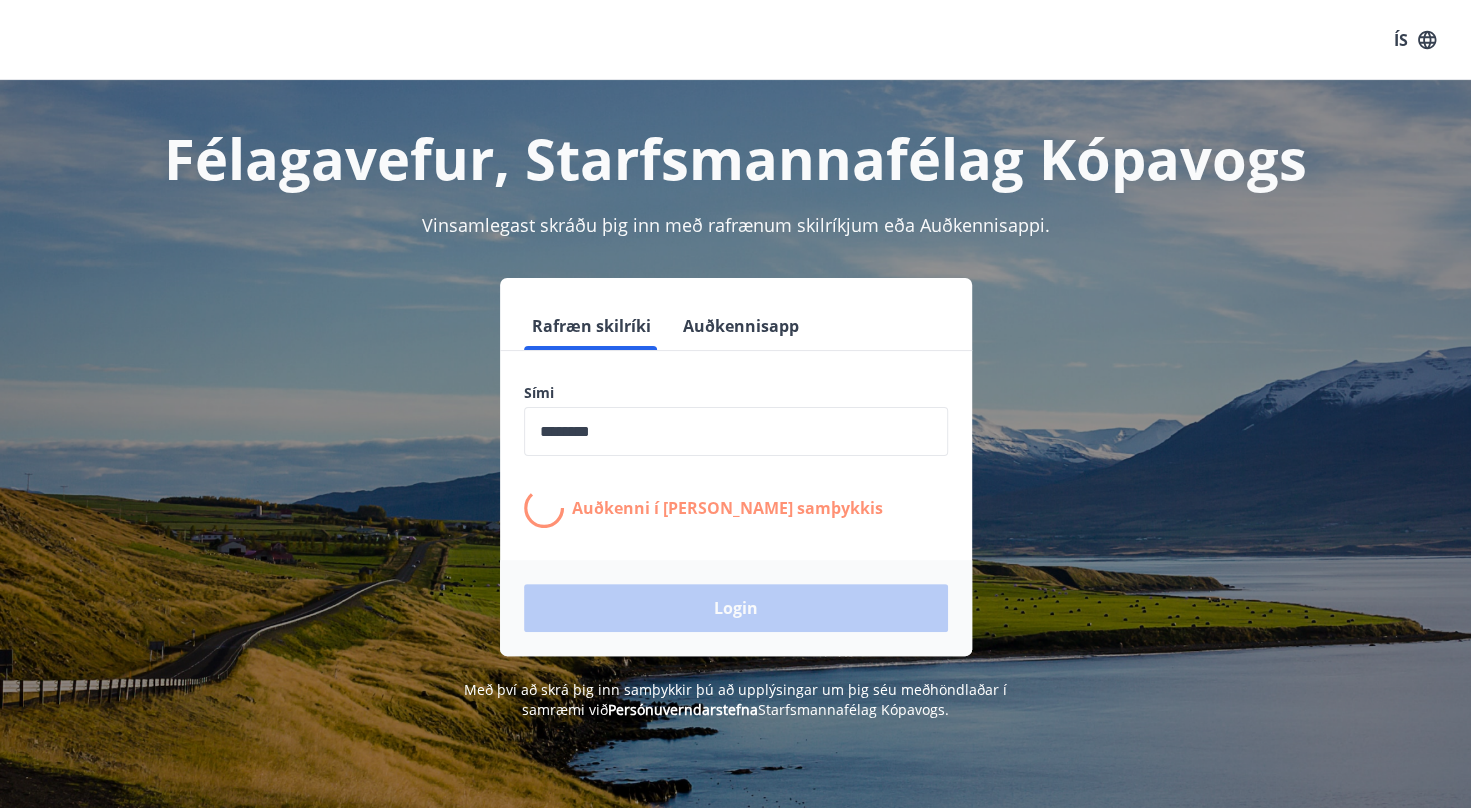 click on "Auðkenni í [PERSON_NAME] samþykkis" at bounding box center (736, 508) 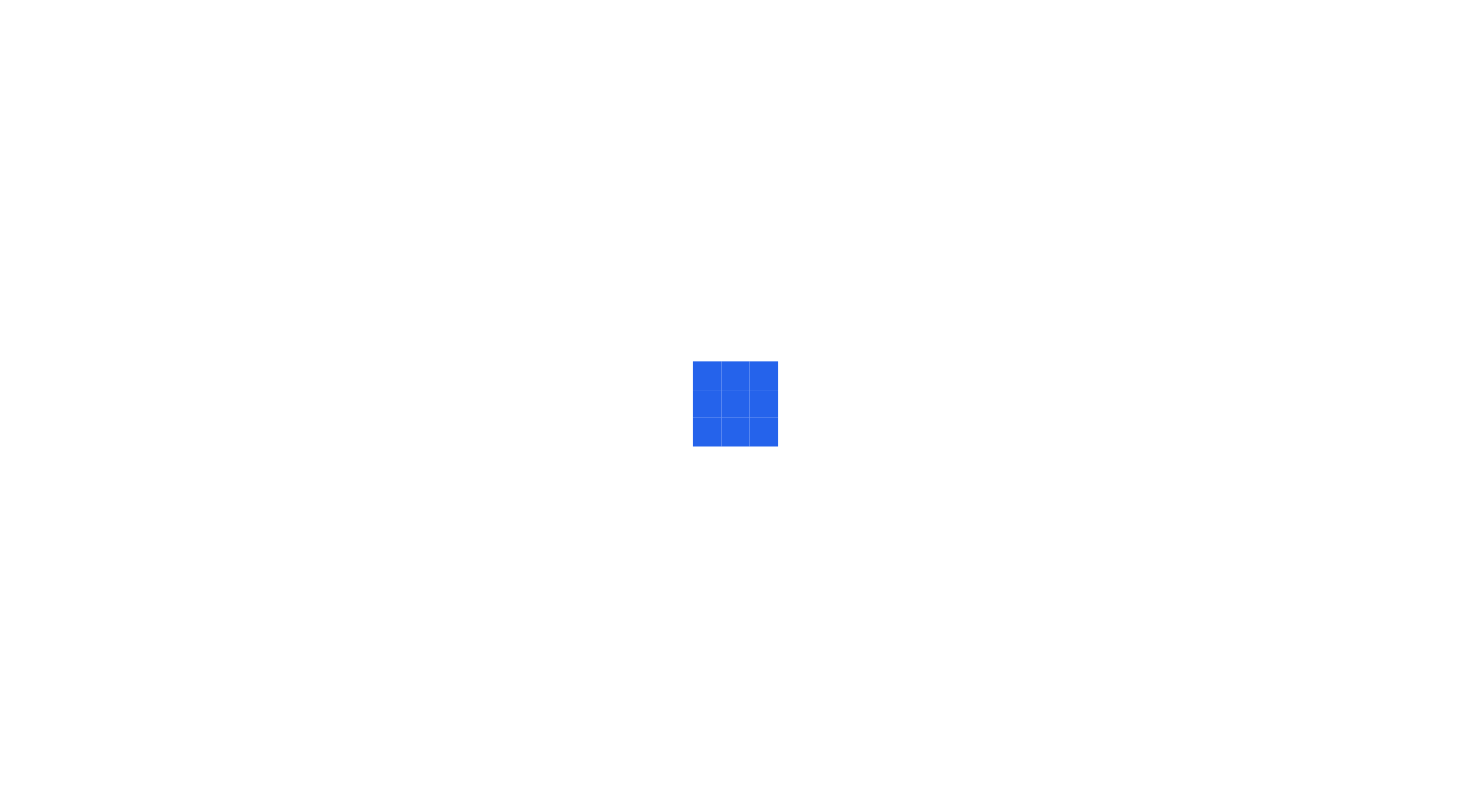 scroll, scrollTop: 0, scrollLeft: 0, axis: both 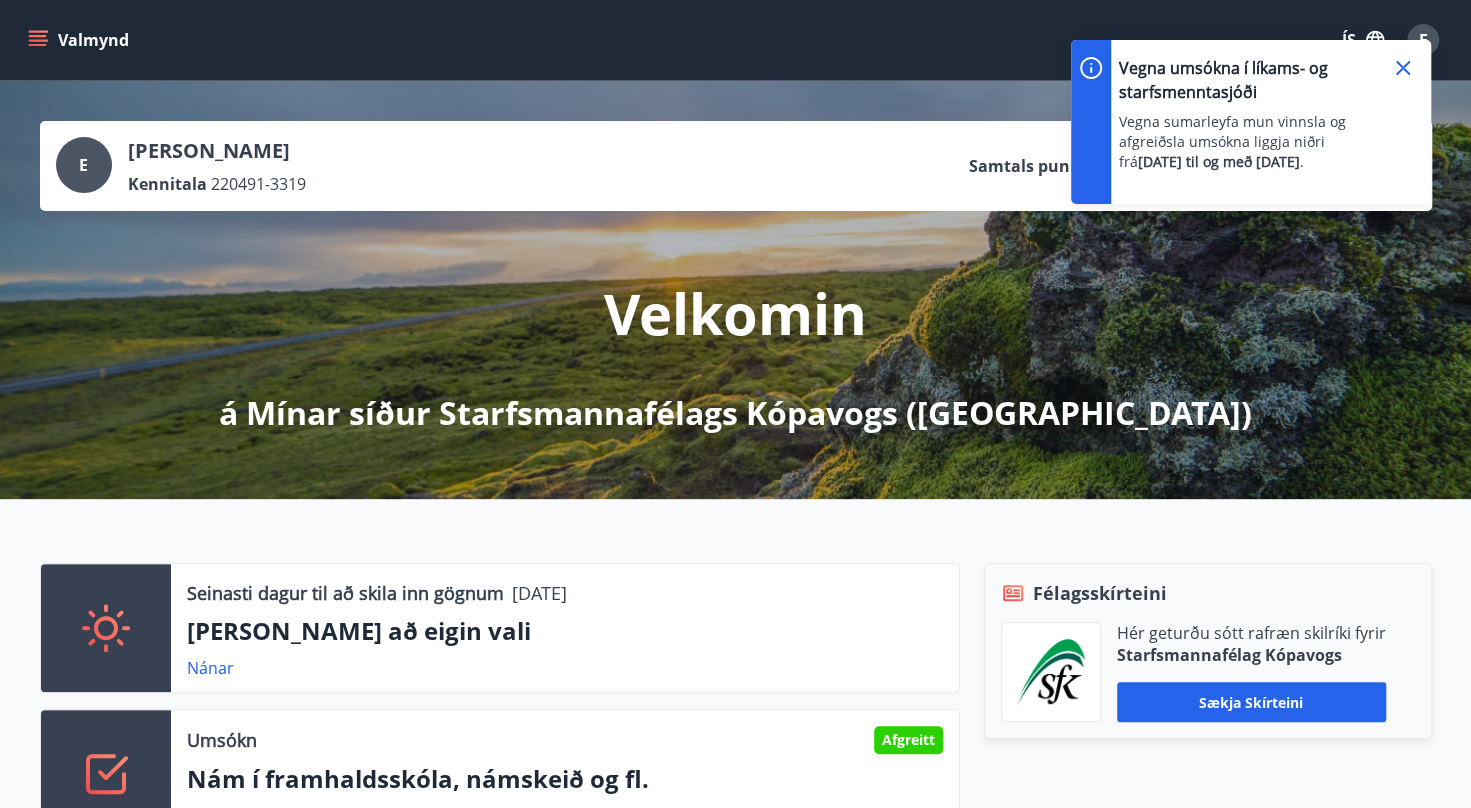 click 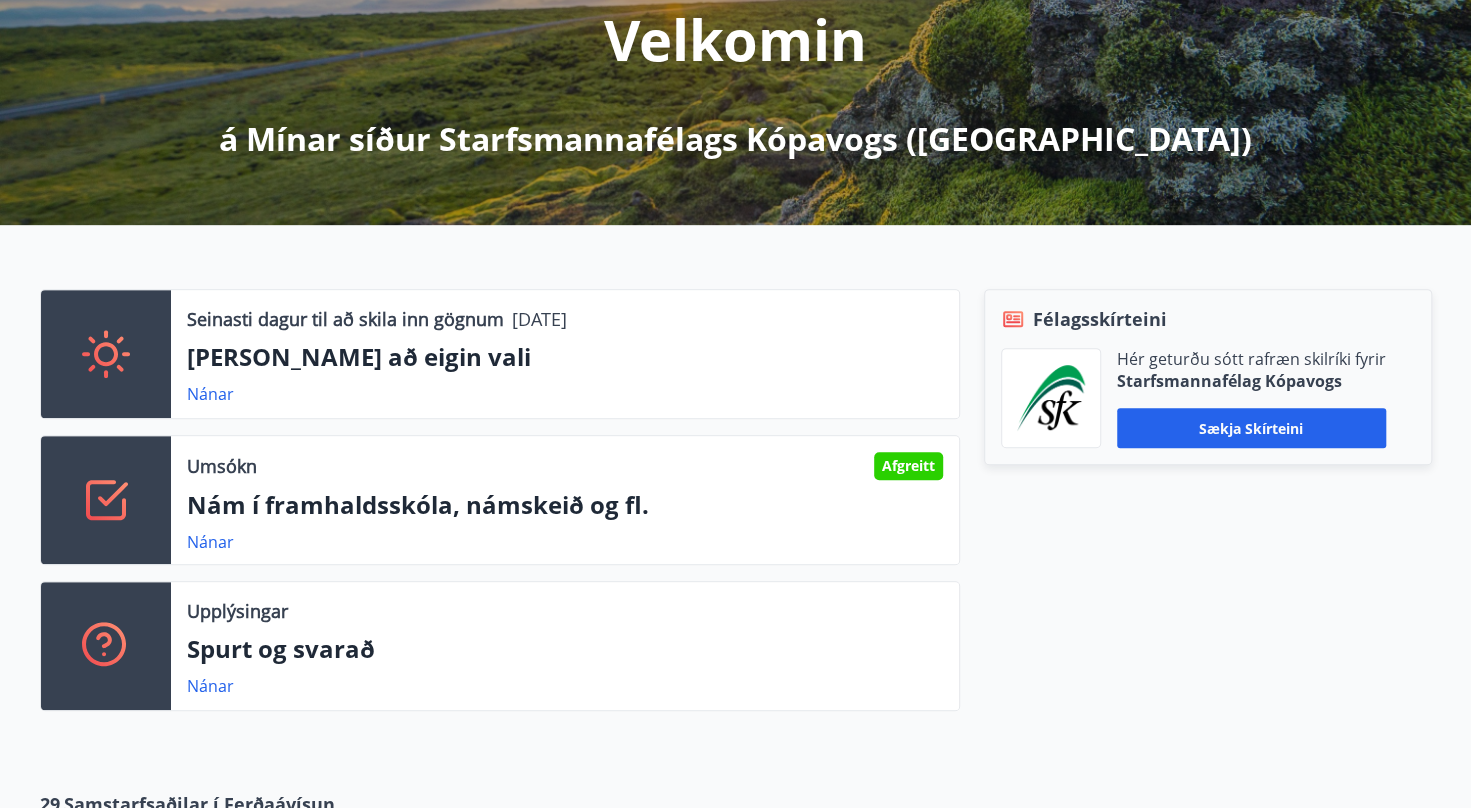 scroll, scrollTop: 300, scrollLeft: 0, axis: vertical 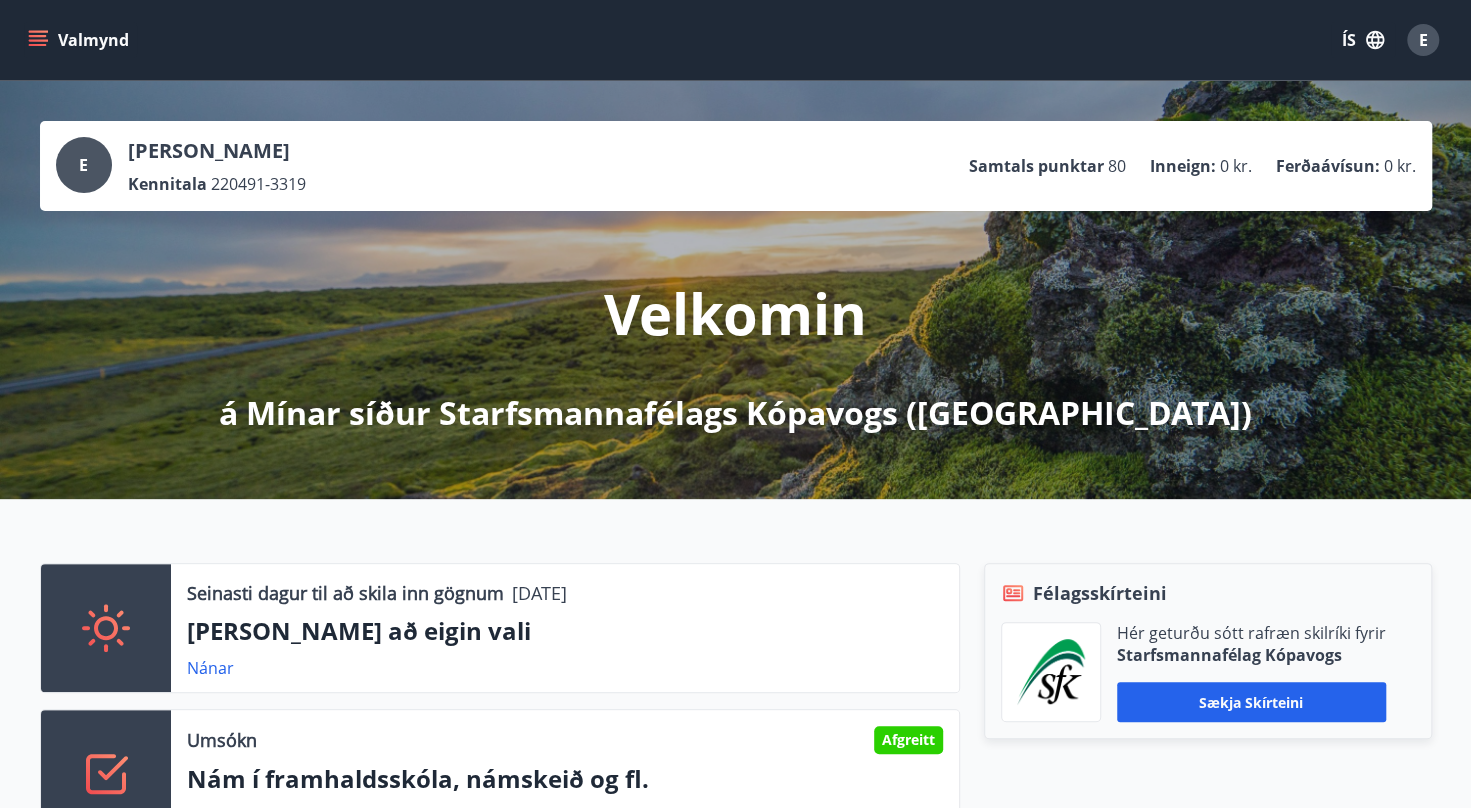 click on "Valmynd" at bounding box center [80, 40] 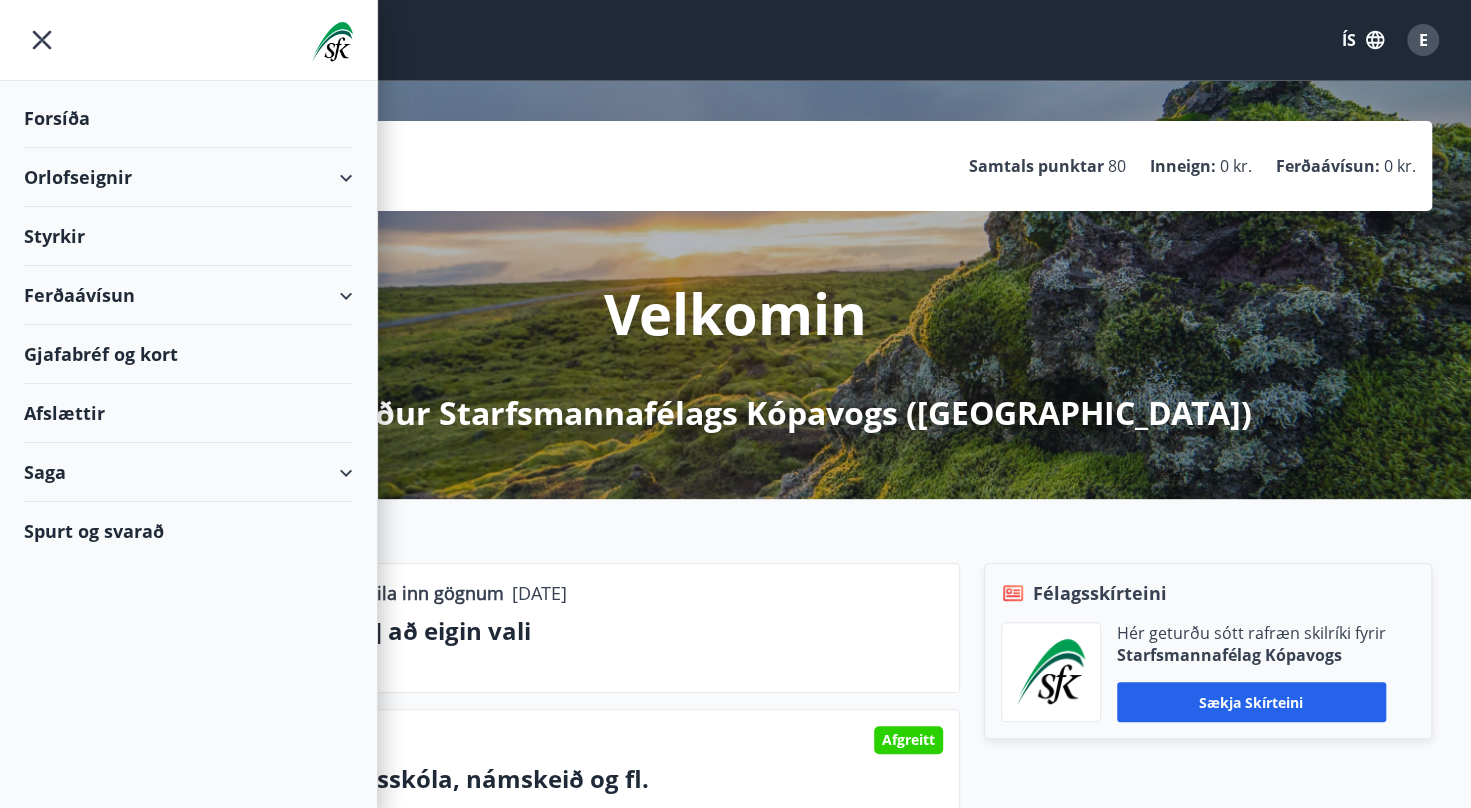 click on "Ferðaávísun" at bounding box center [188, 295] 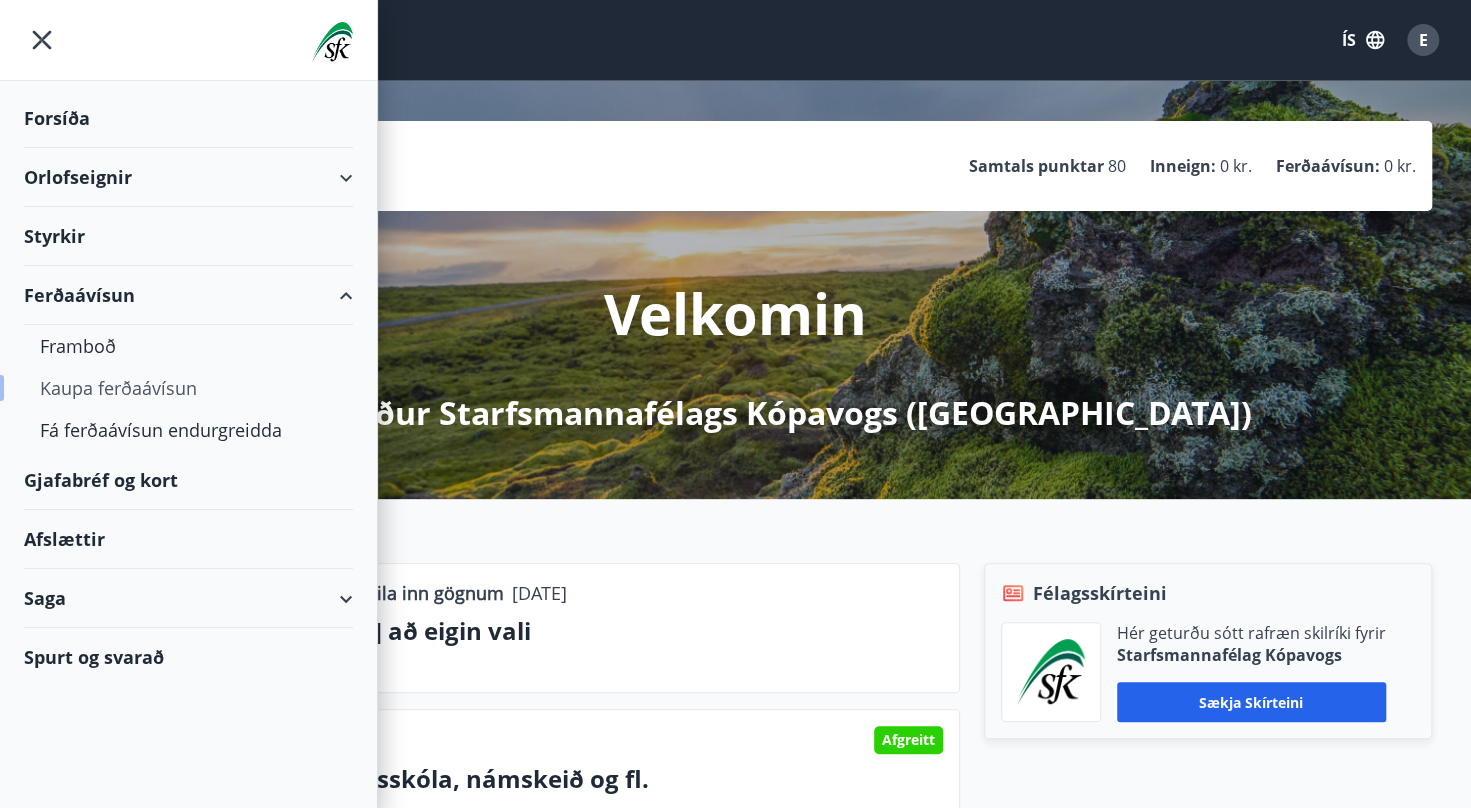 click on "Kaupa ferðaávísun" at bounding box center [188, 388] 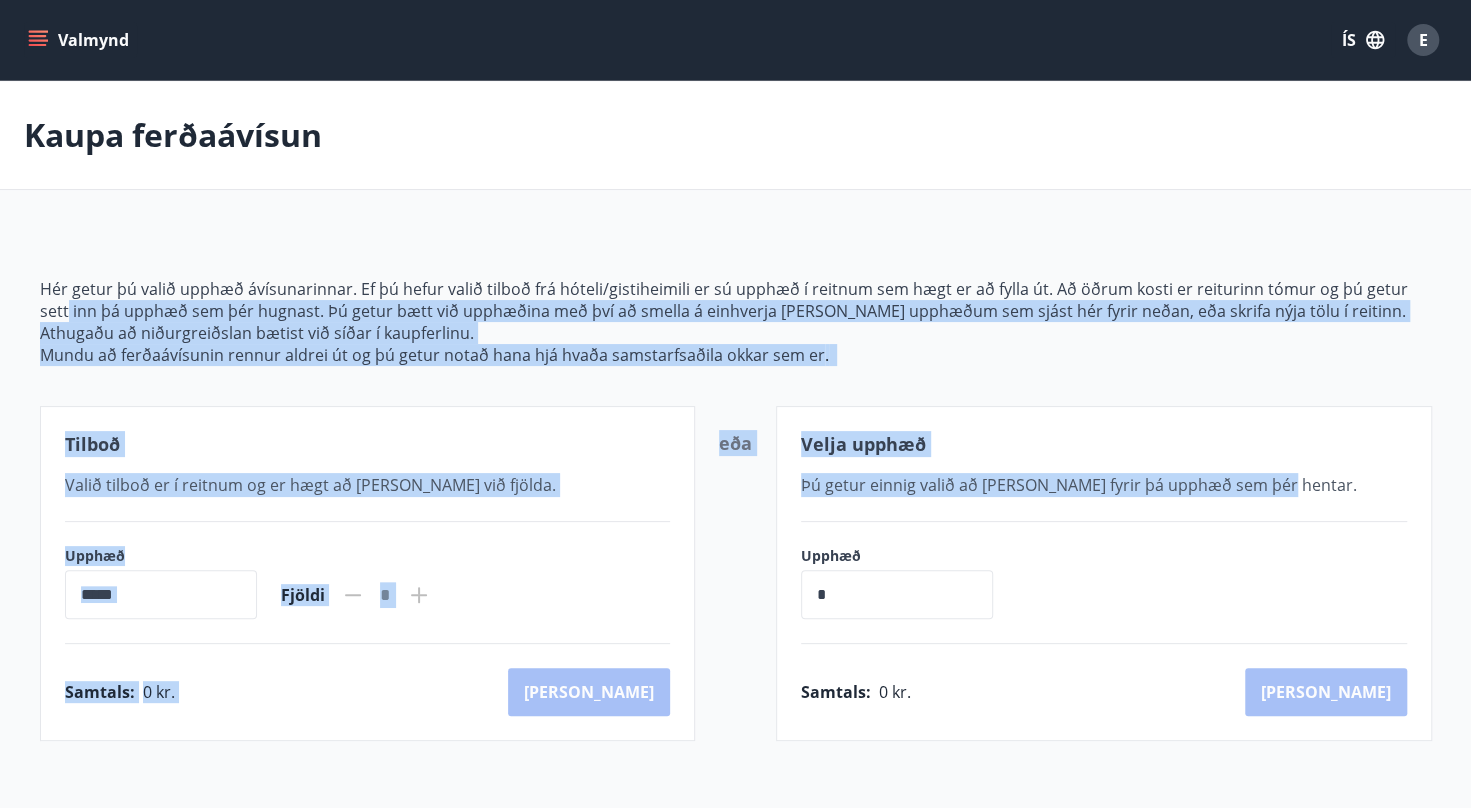 drag, startPoint x: 1469, startPoint y: 238, endPoint x: 1488, endPoint y: 502, distance: 264.68283 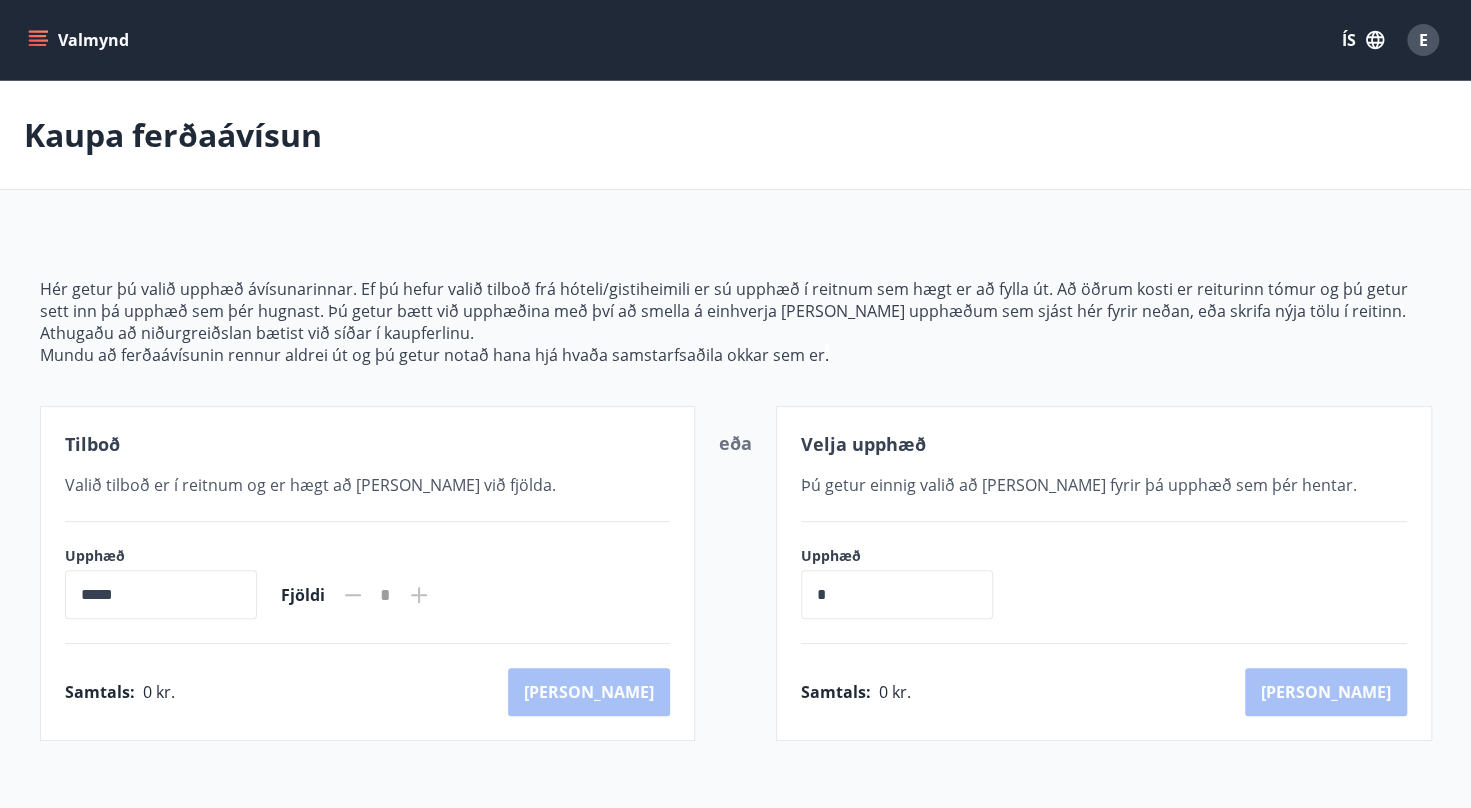 drag, startPoint x: 1488, startPoint y: 502, endPoint x: 1428, endPoint y: 546, distance: 74.404305 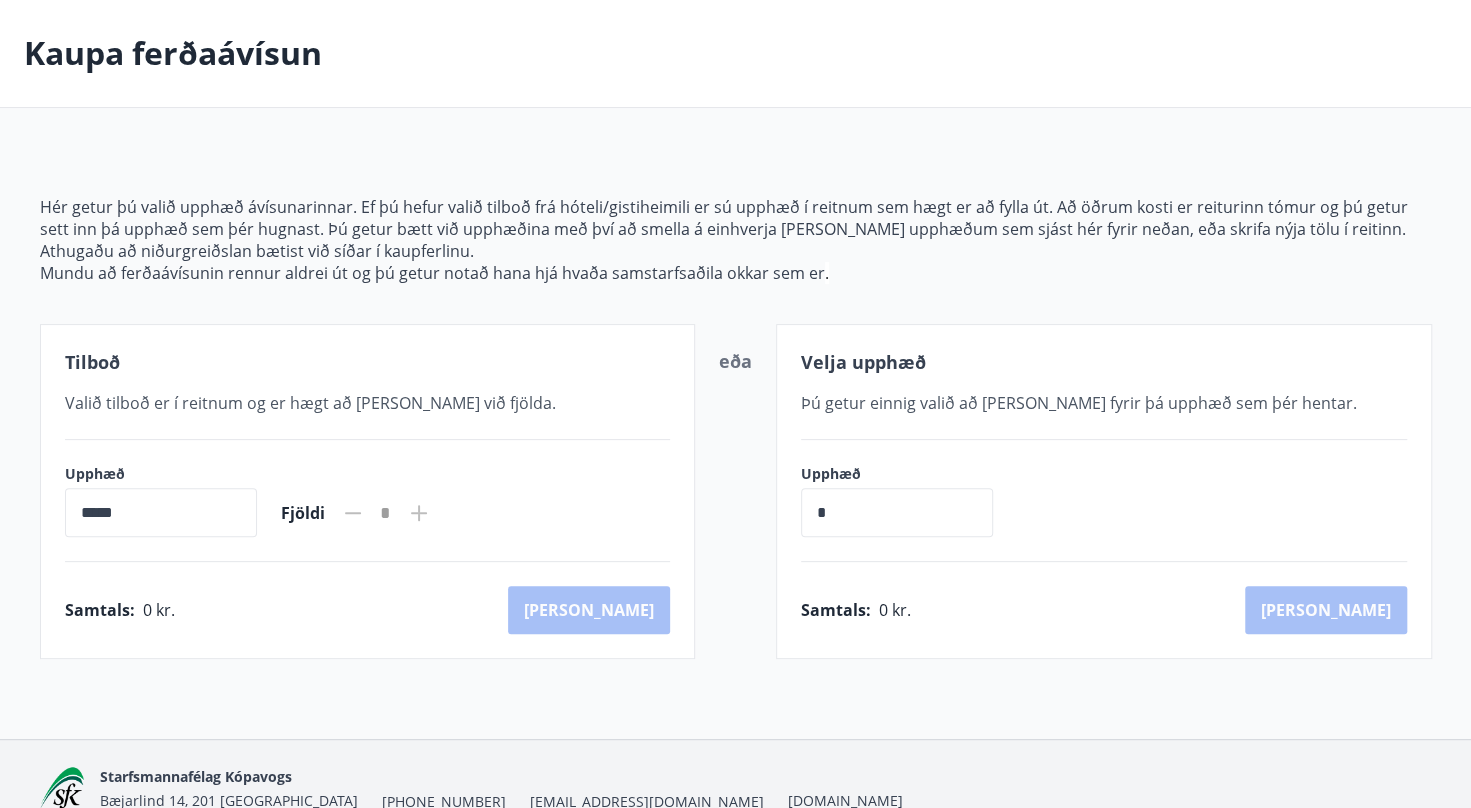 scroll, scrollTop: 60, scrollLeft: 0, axis: vertical 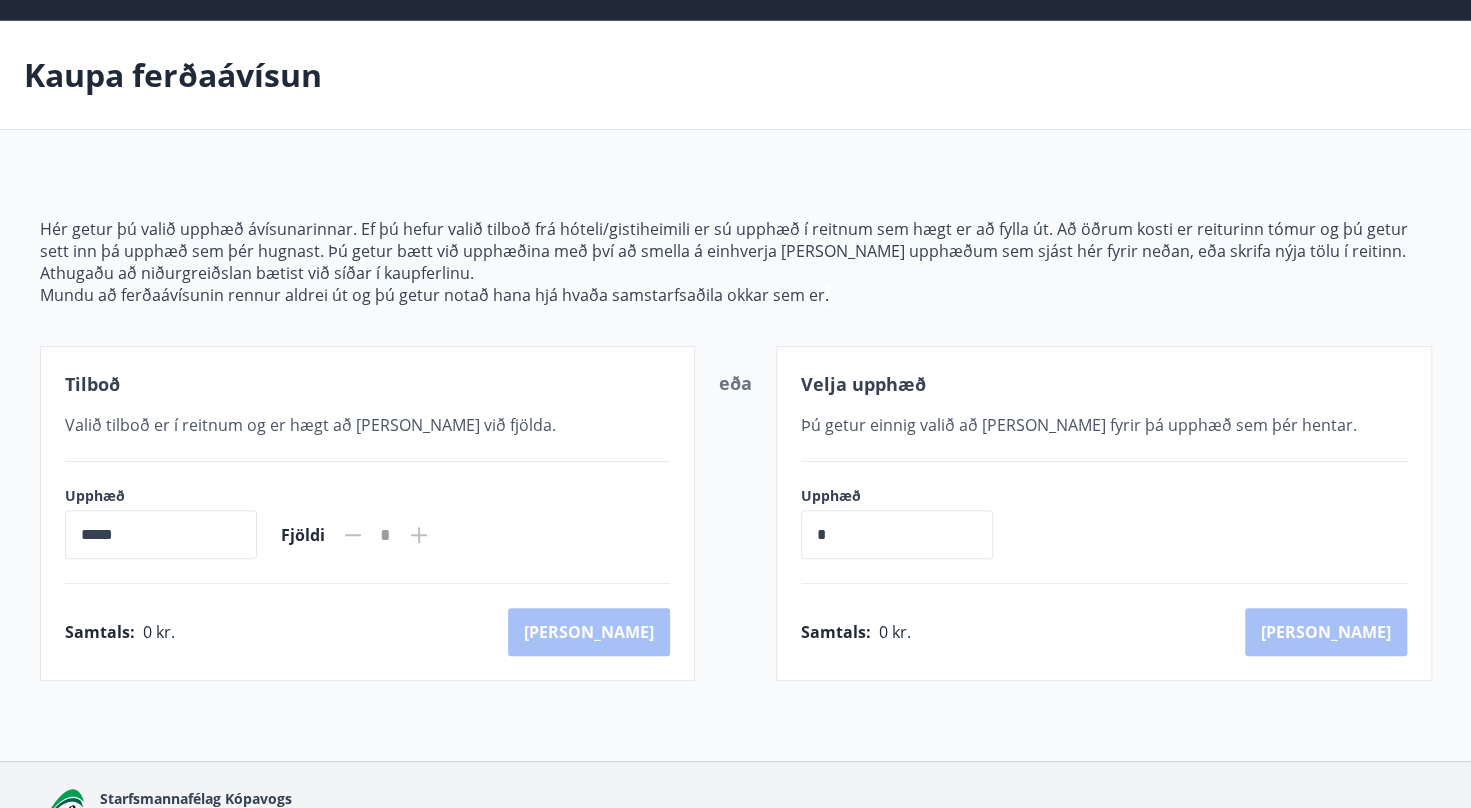 click on "*****" at bounding box center (161, 534) 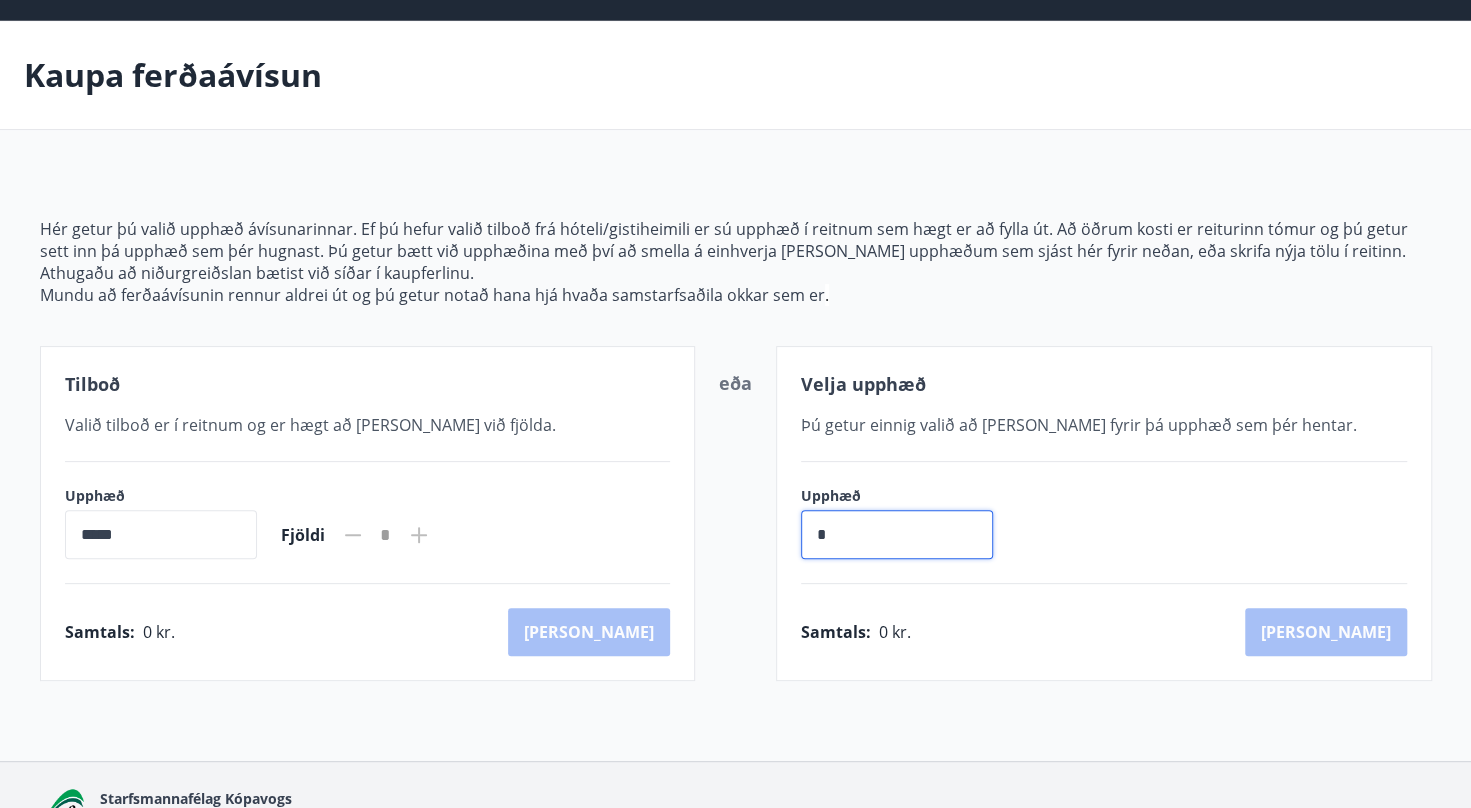 click on "*" at bounding box center [897, 534] 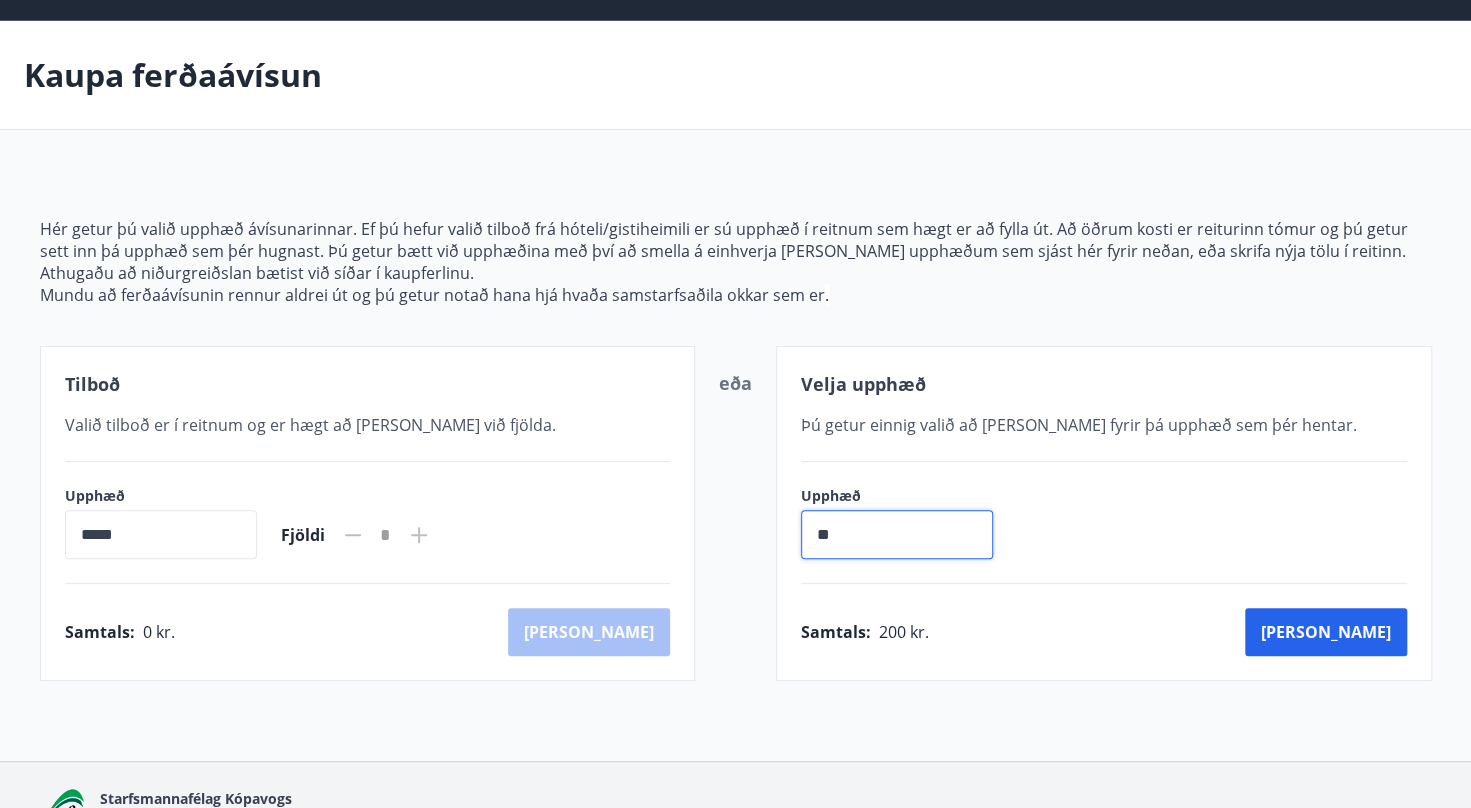type on "*" 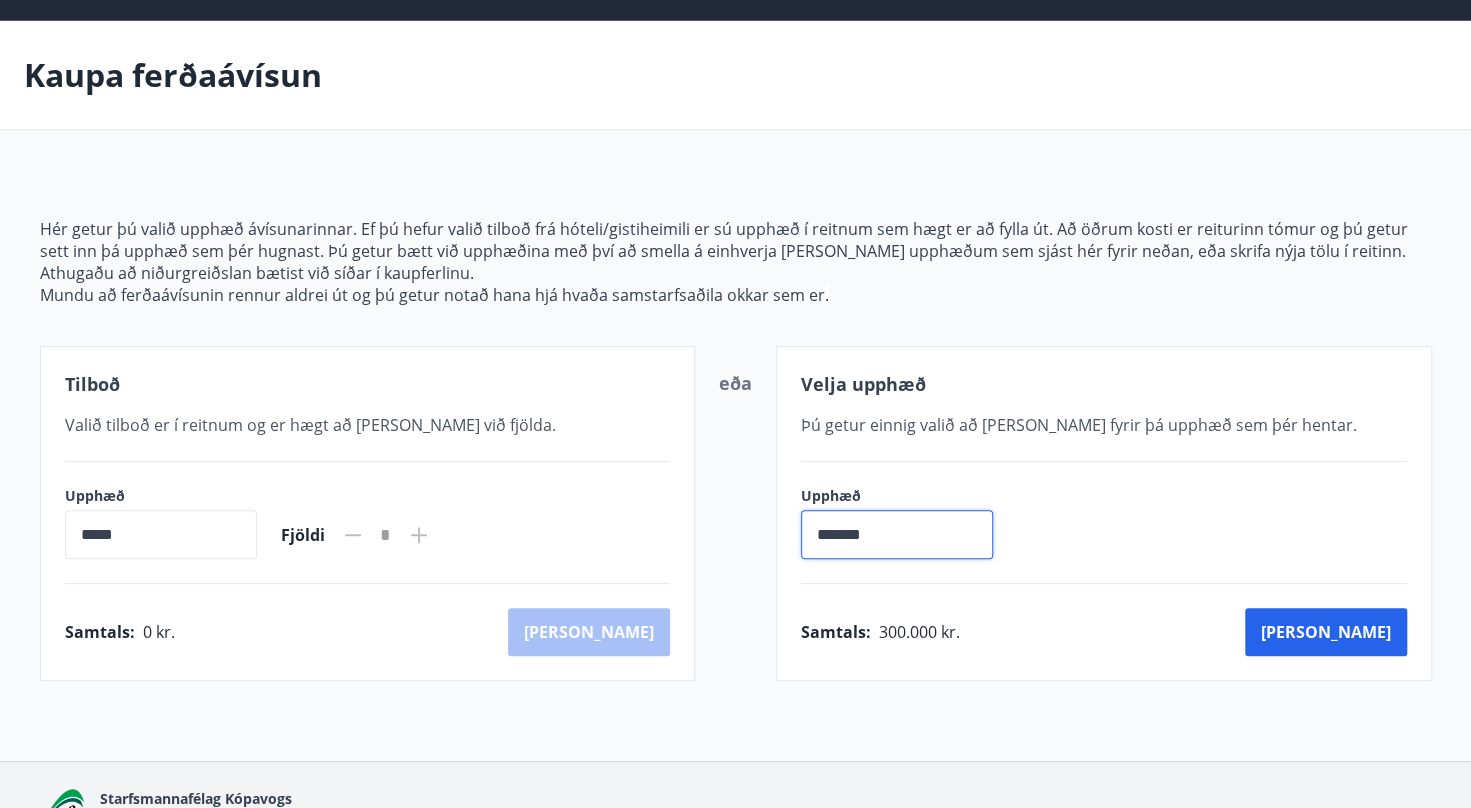 type on "*******" 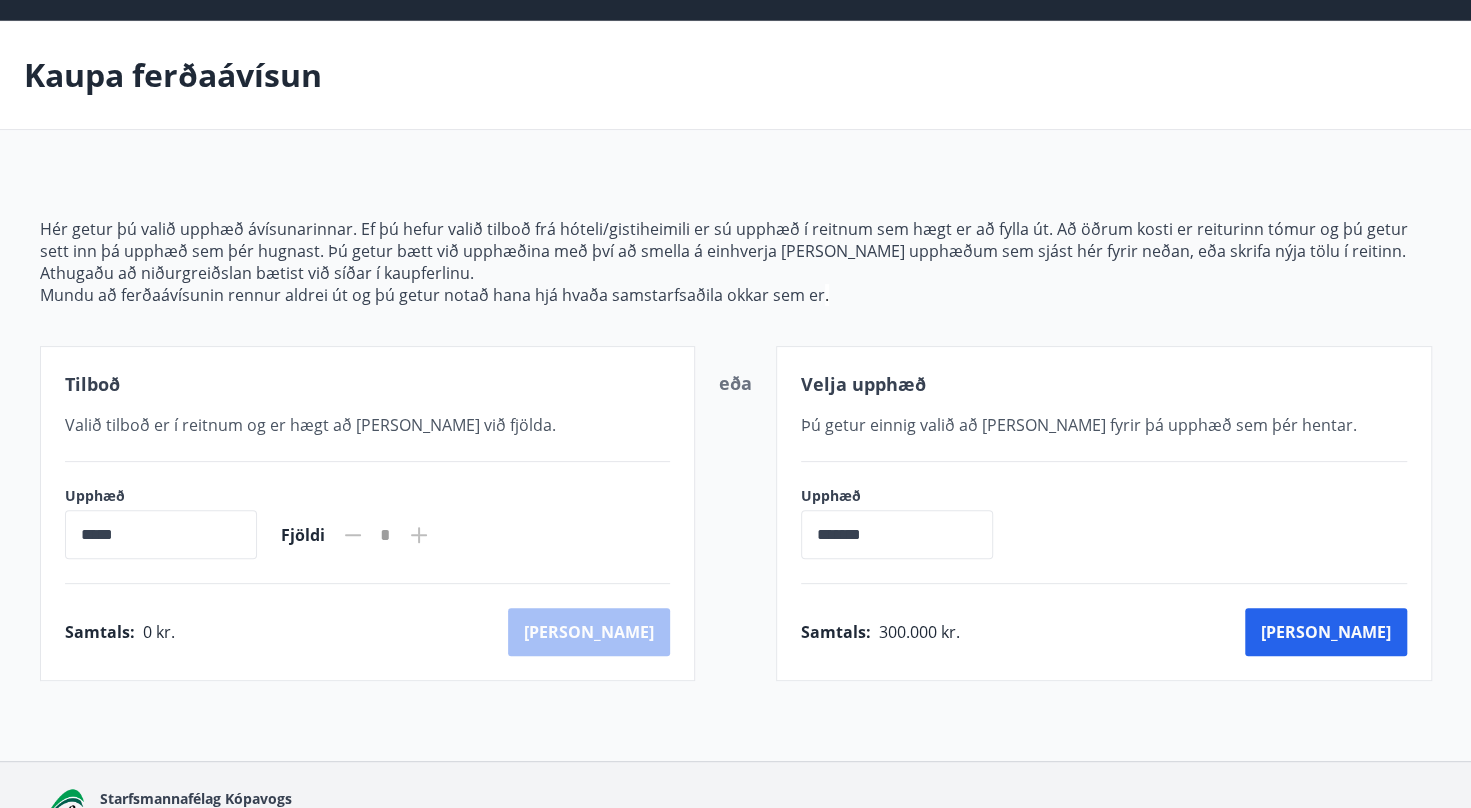click on "Samtals : 300.000 kr. Kaup" at bounding box center (1104, 632) 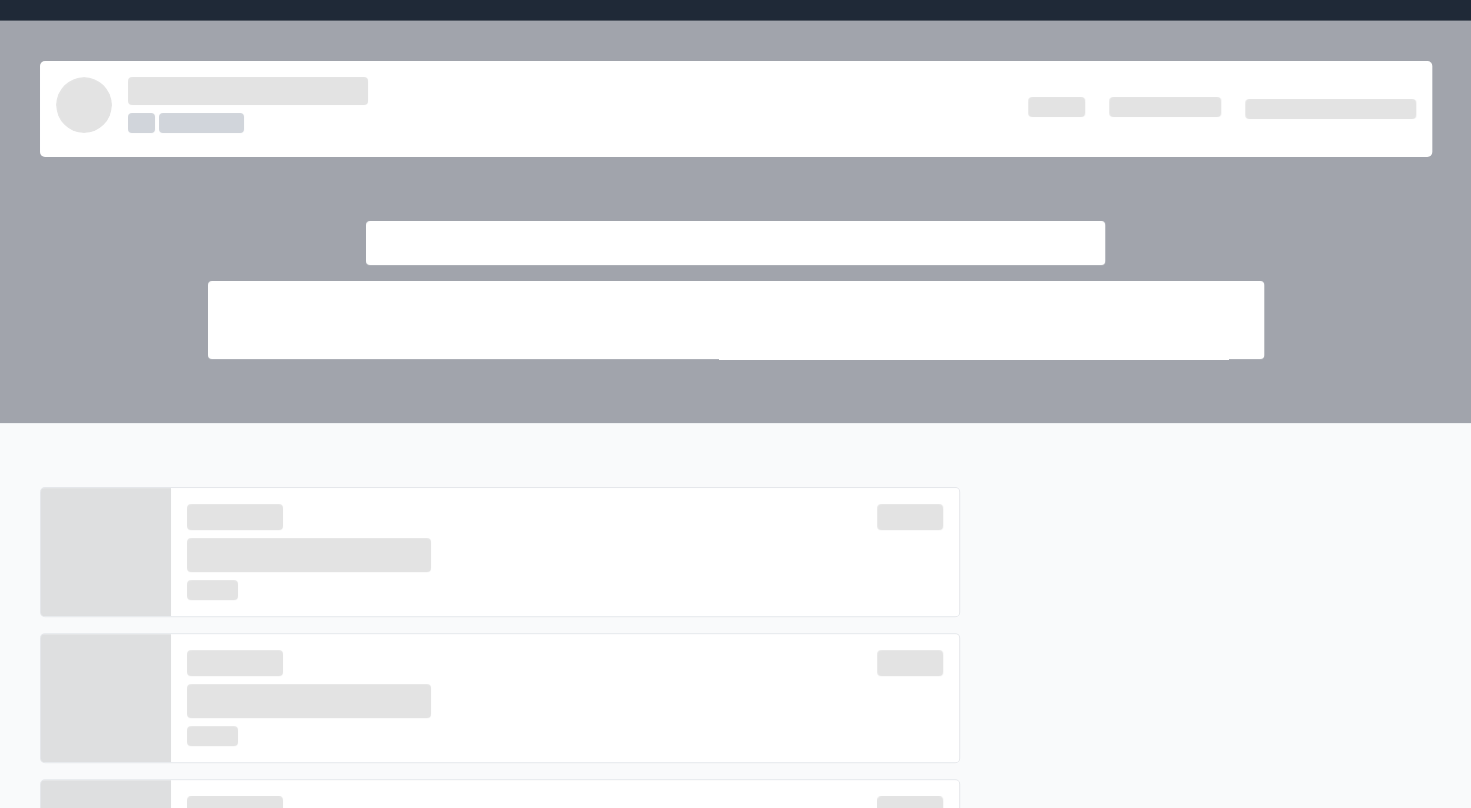 scroll, scrollTop: 0, scrollLeft: 0, axis: both 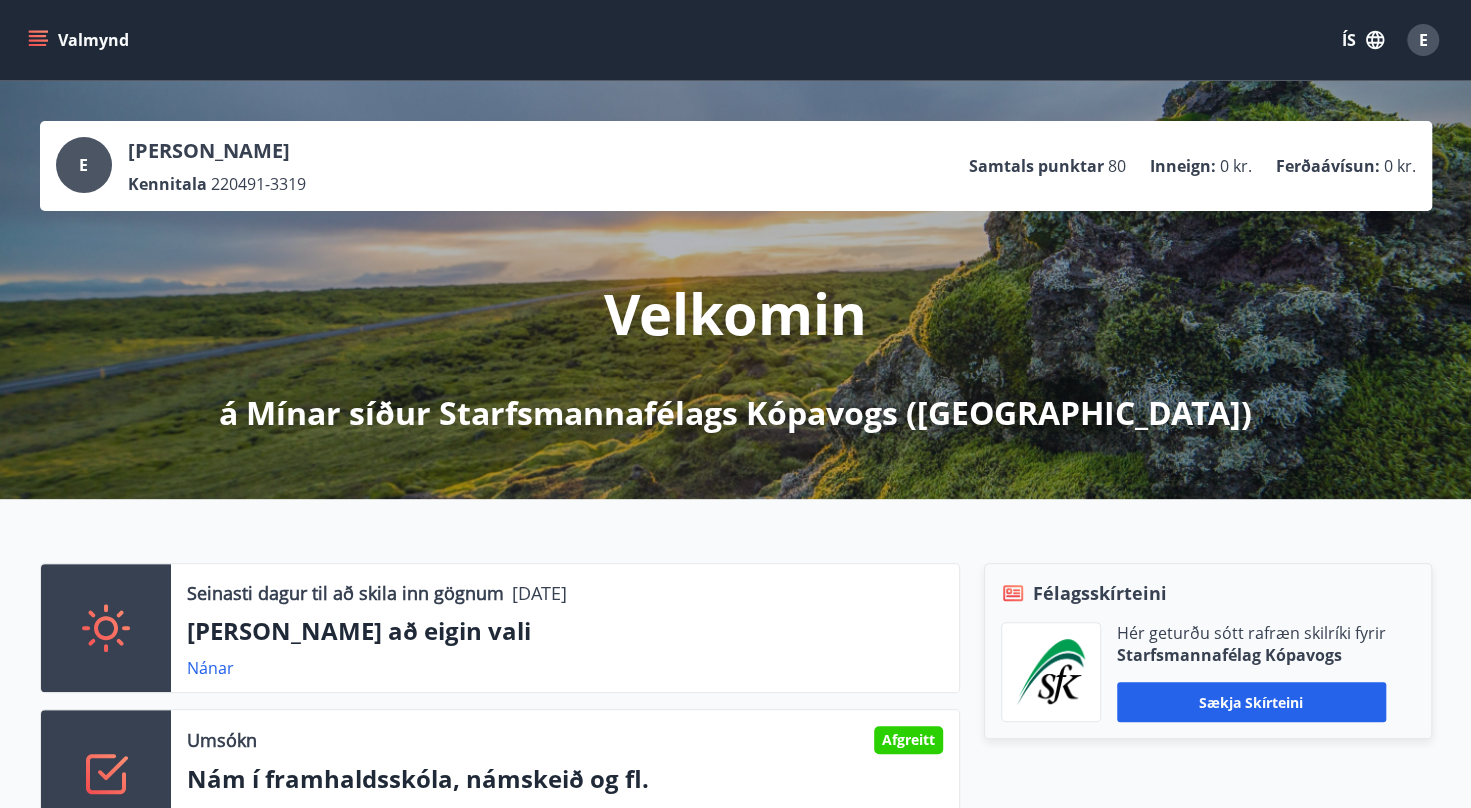 click on "Seinasti dagur til að skila inn gögnum 30.11.2025 Orlof að eigin vali Nánar Umsókn Afgreitt Nám í framhaldsskóla, námskeið og fl. Nánar Upplýsingar Spurt og svarað Nánar Félagsskírteini Hér geturðu sótt rafræn skilríki fyrir Starfsmannafélag Kópavogs Sækja skírteini" at bounding box center [735, 766] 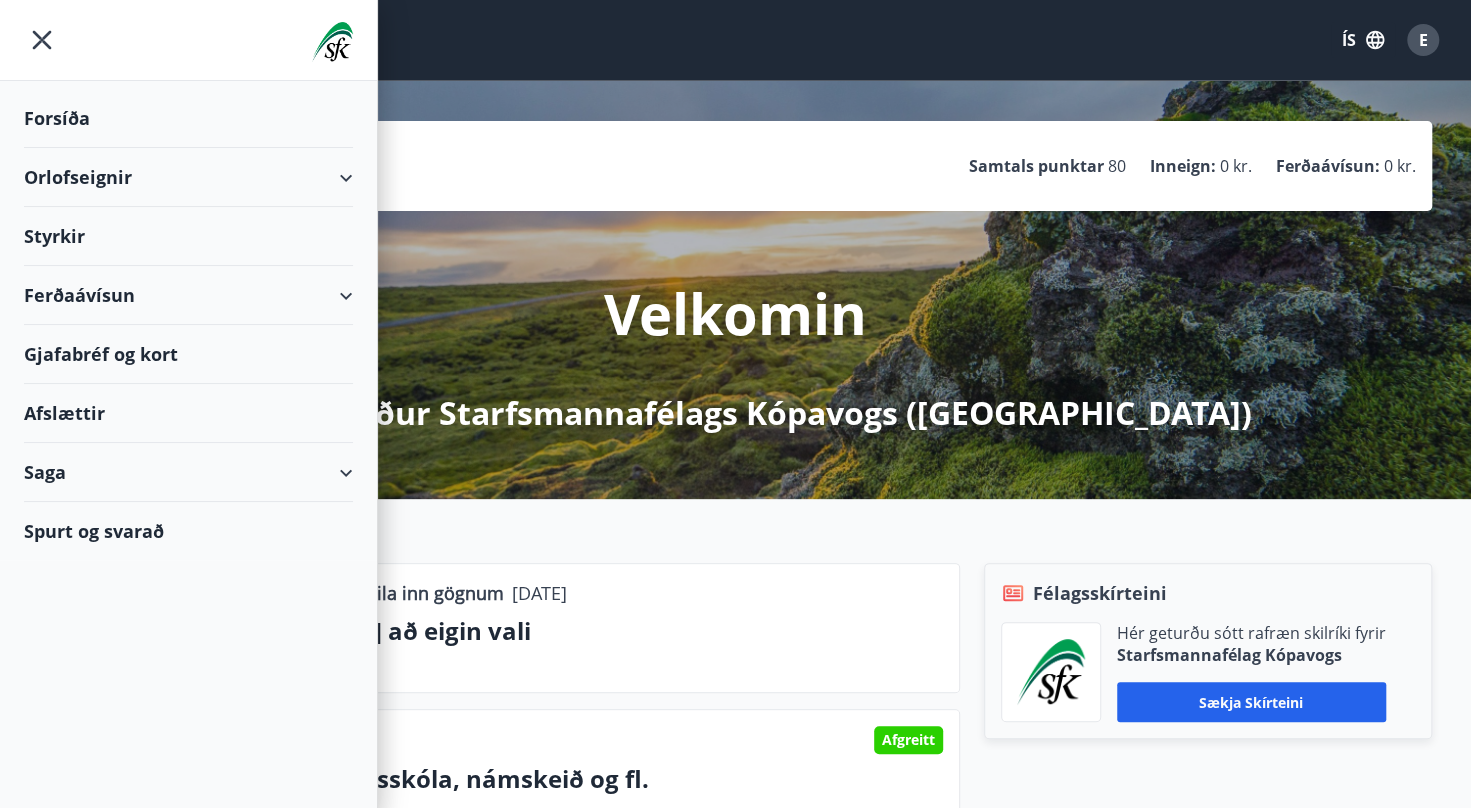 click on "Gjafabréf og kort" at bounding box center [188, 354] 